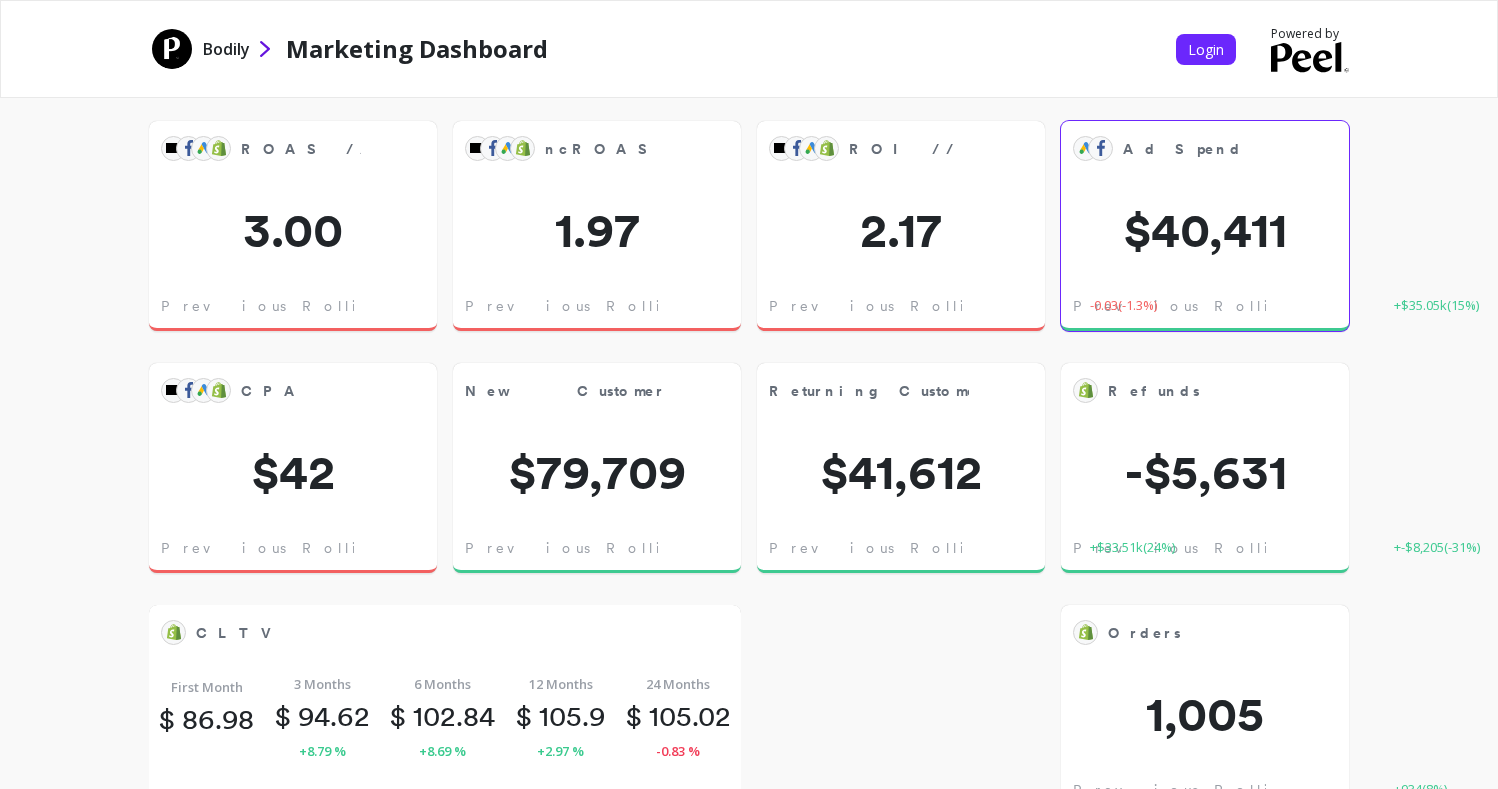 scroll, scrollTop: 0, scrollLeft: 0, axis: both 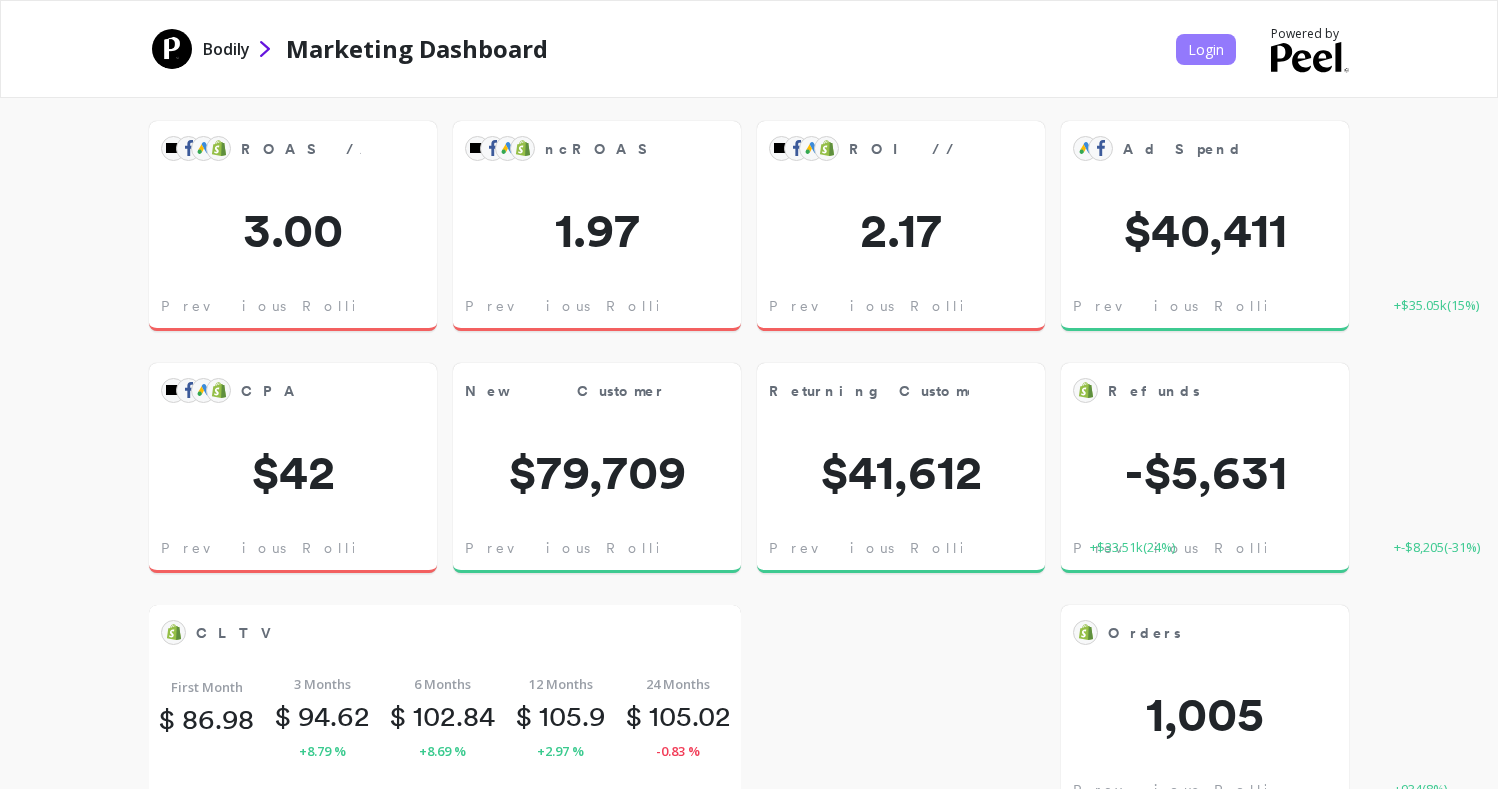 click on "Login" at bounding box center [1206, 49] 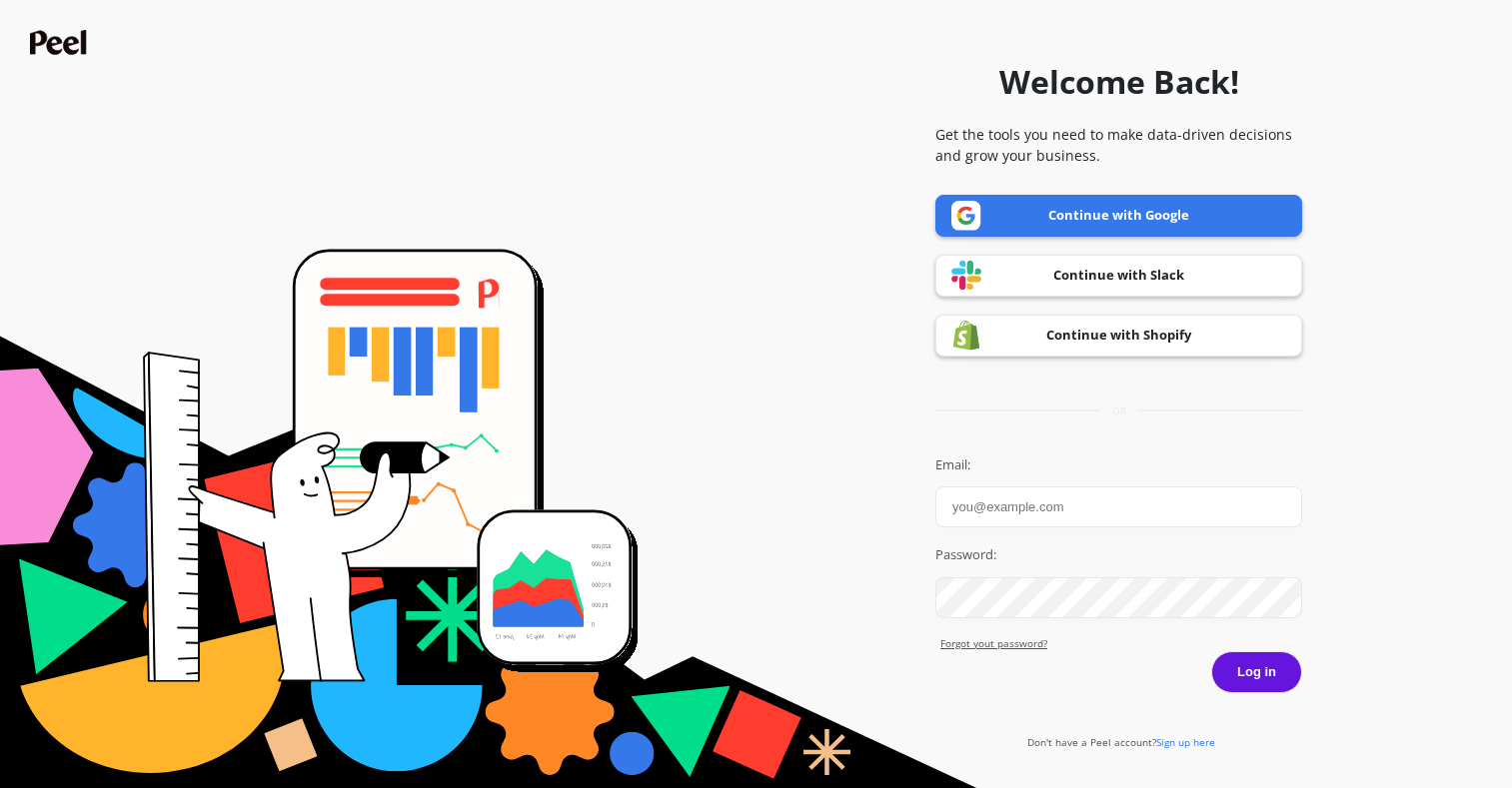 scroll, scrollTop: 0, scrollLeft: 0, axis: both 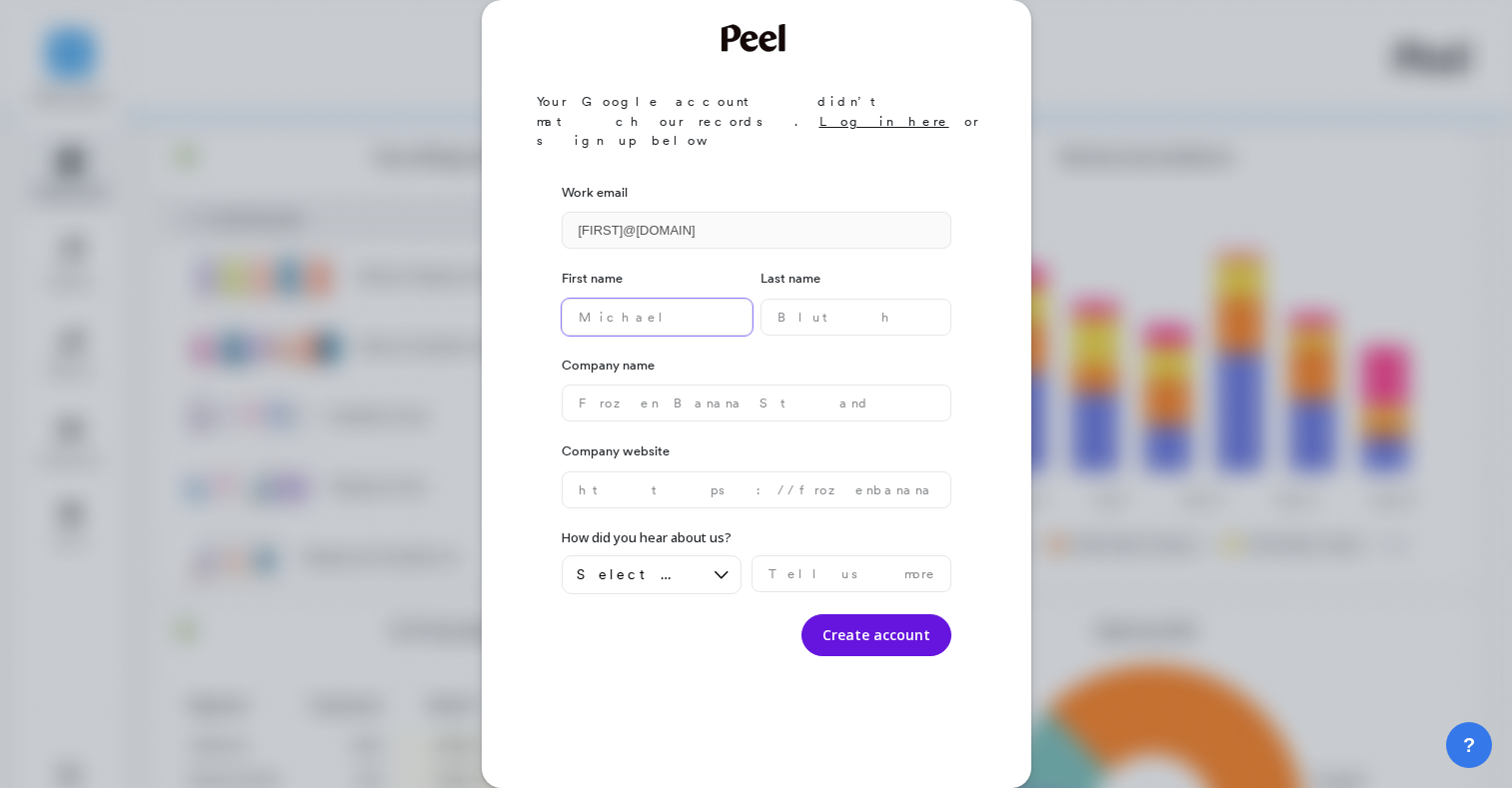 click at bounding box center (657, 317) 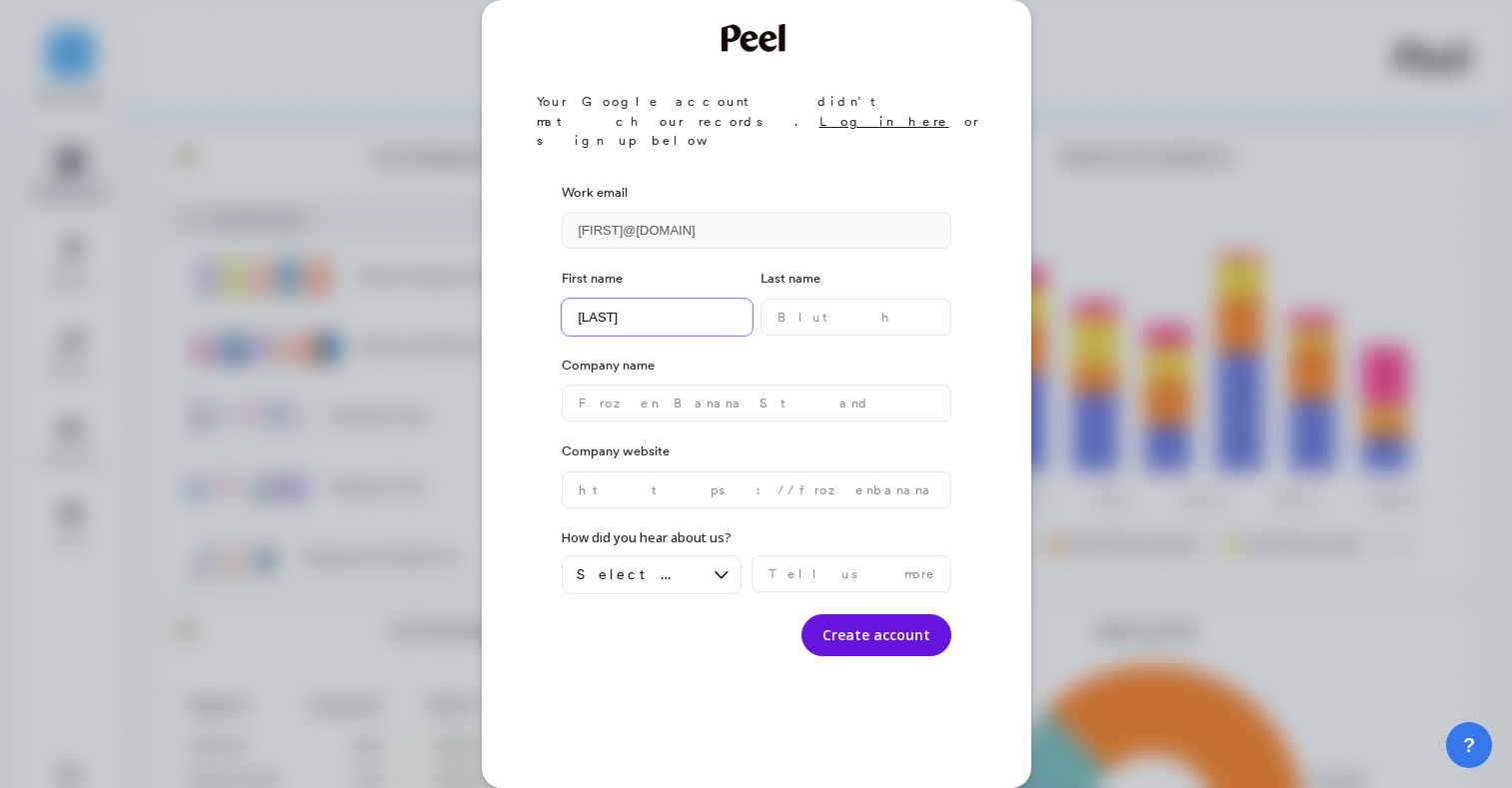 type on "Morgan" 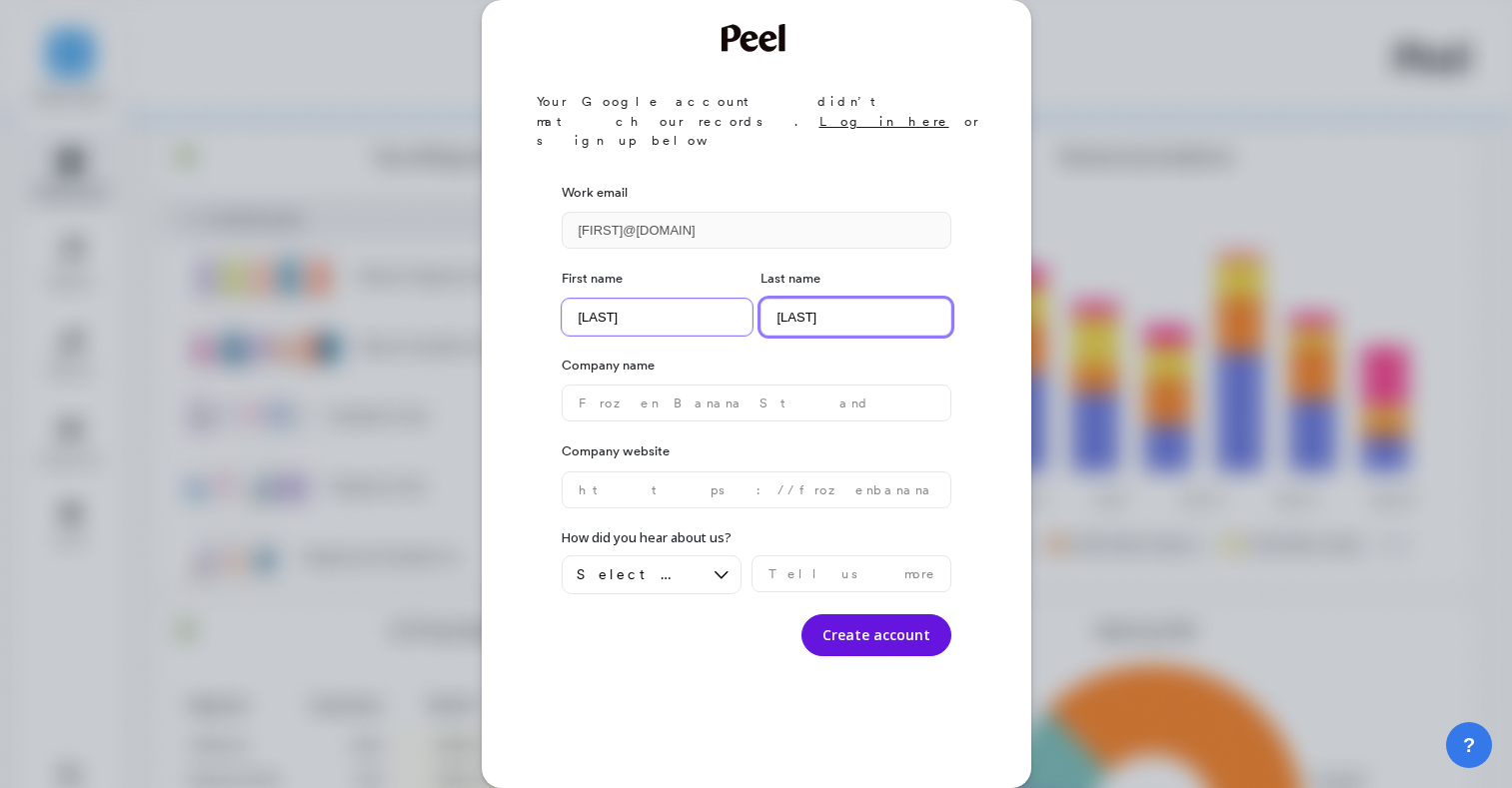 type on "Doyle" 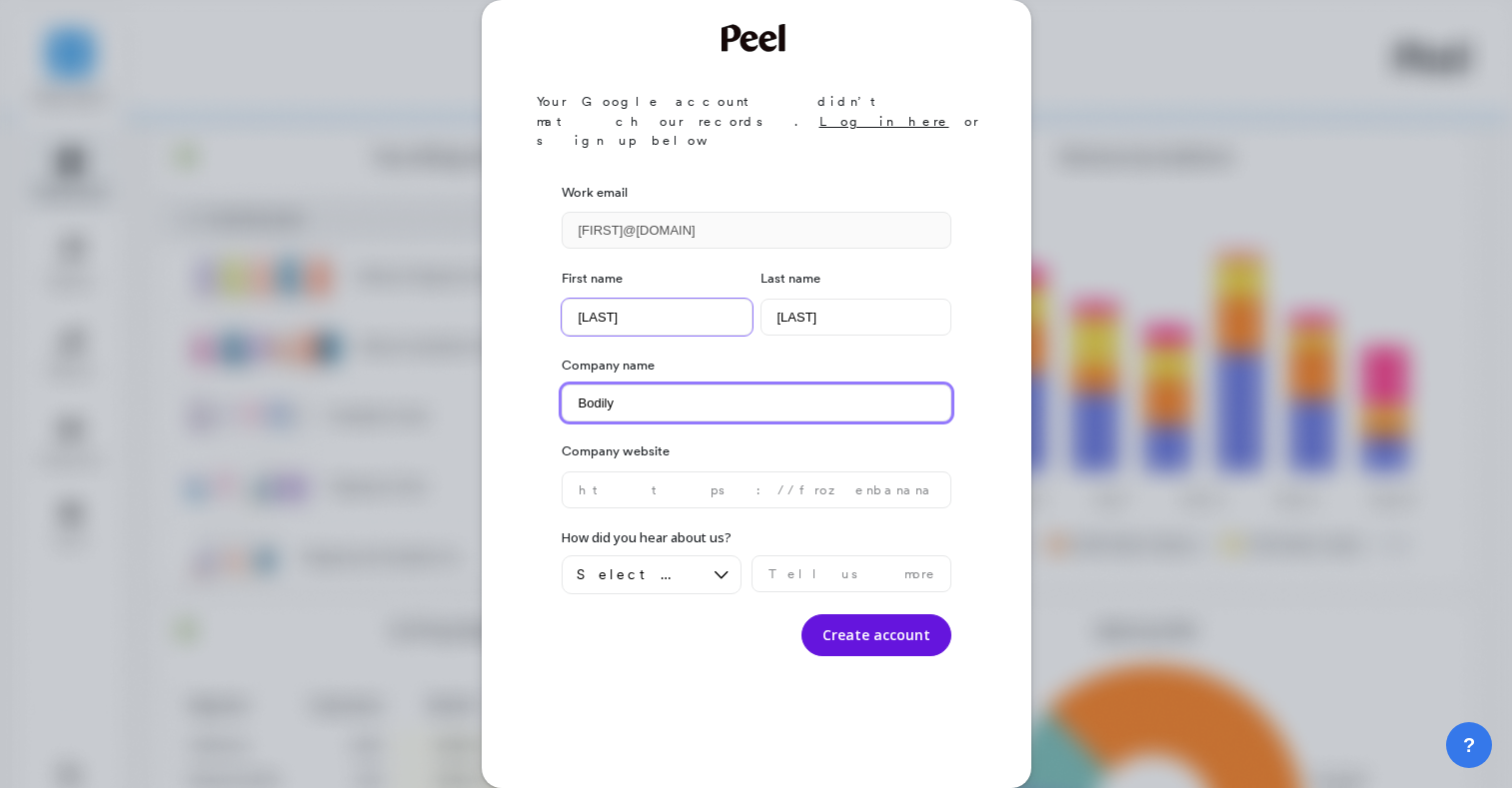 type on "Bodily" 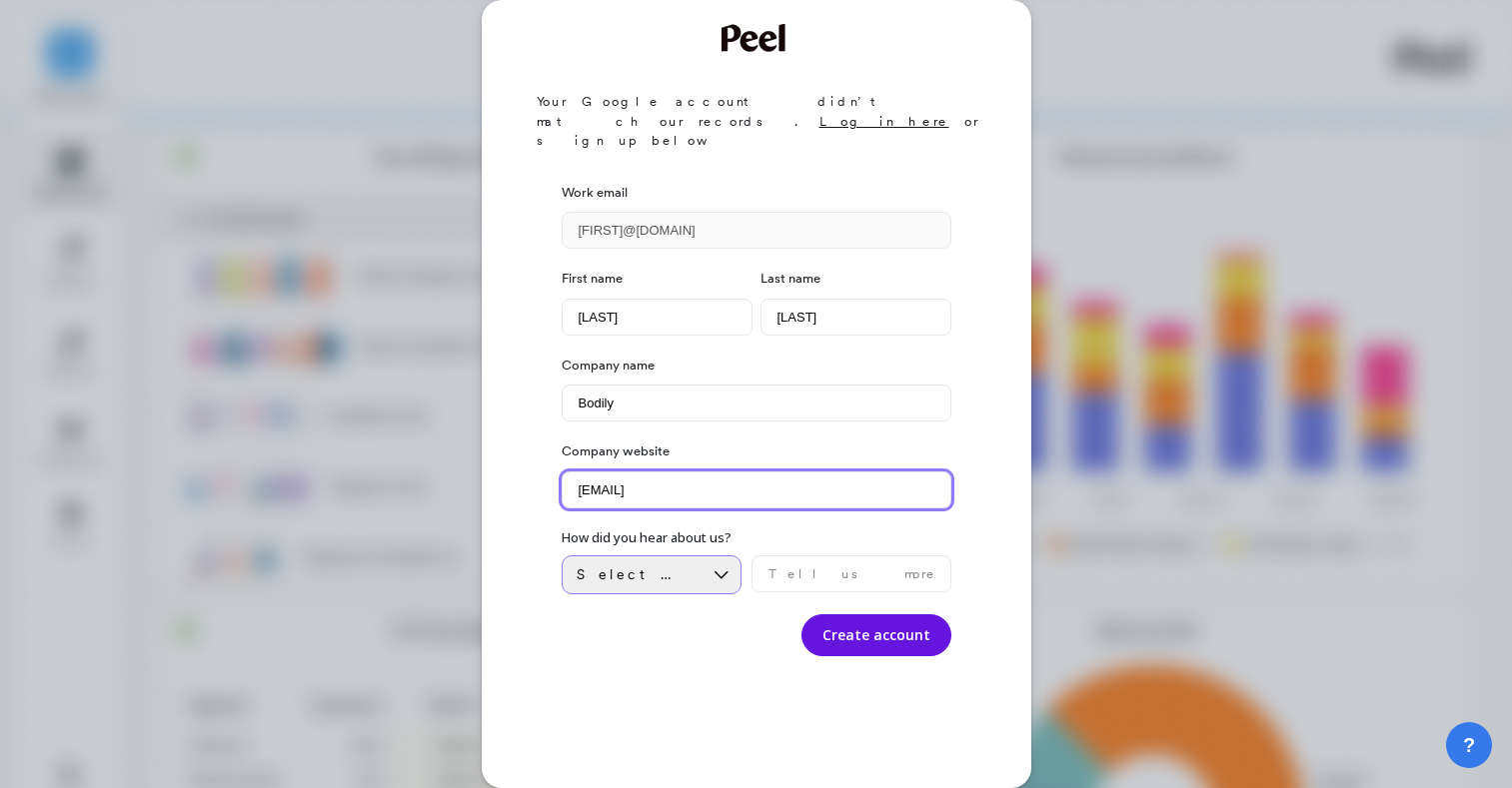 type on "itsbodily.com" 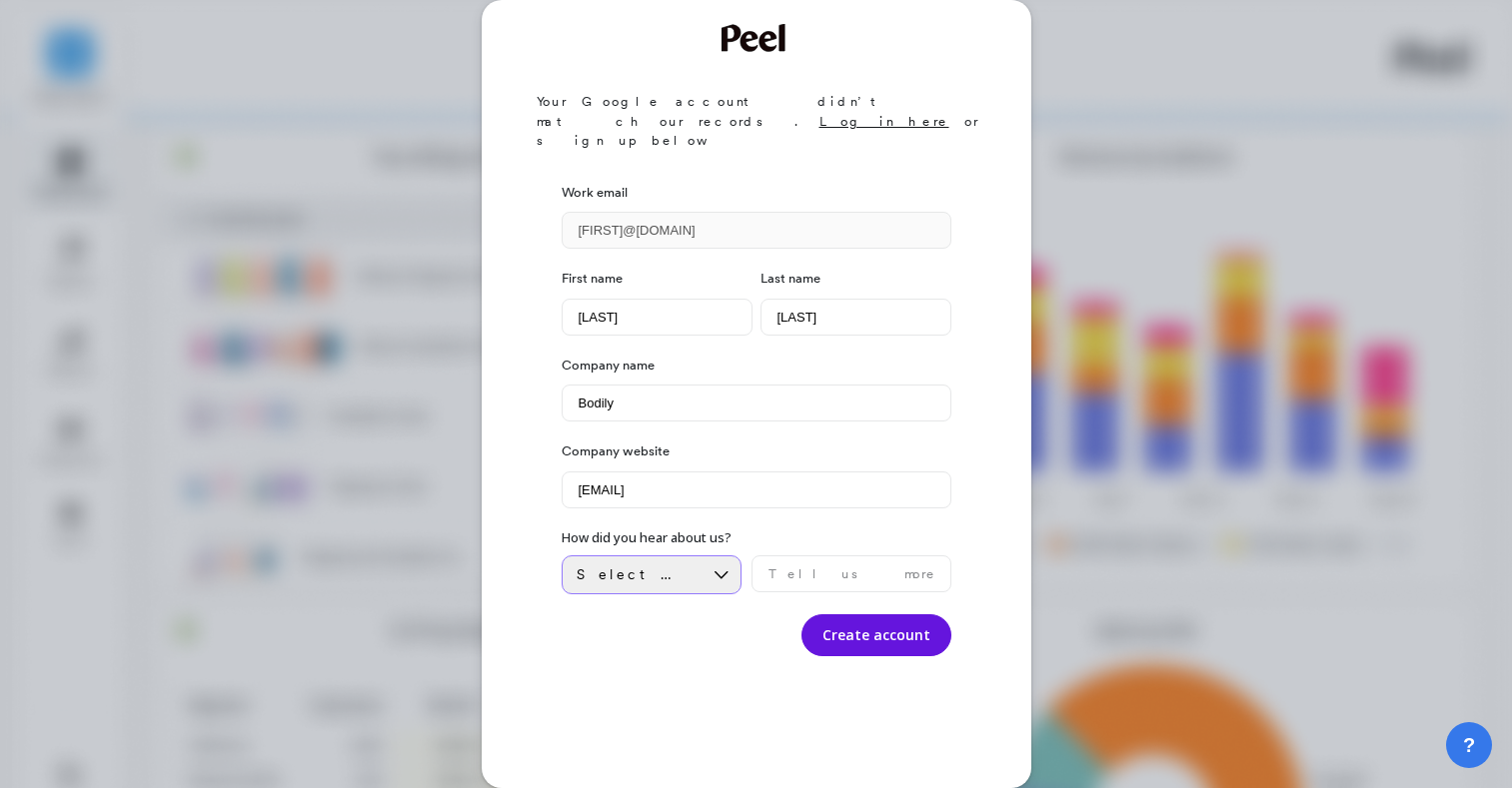 click 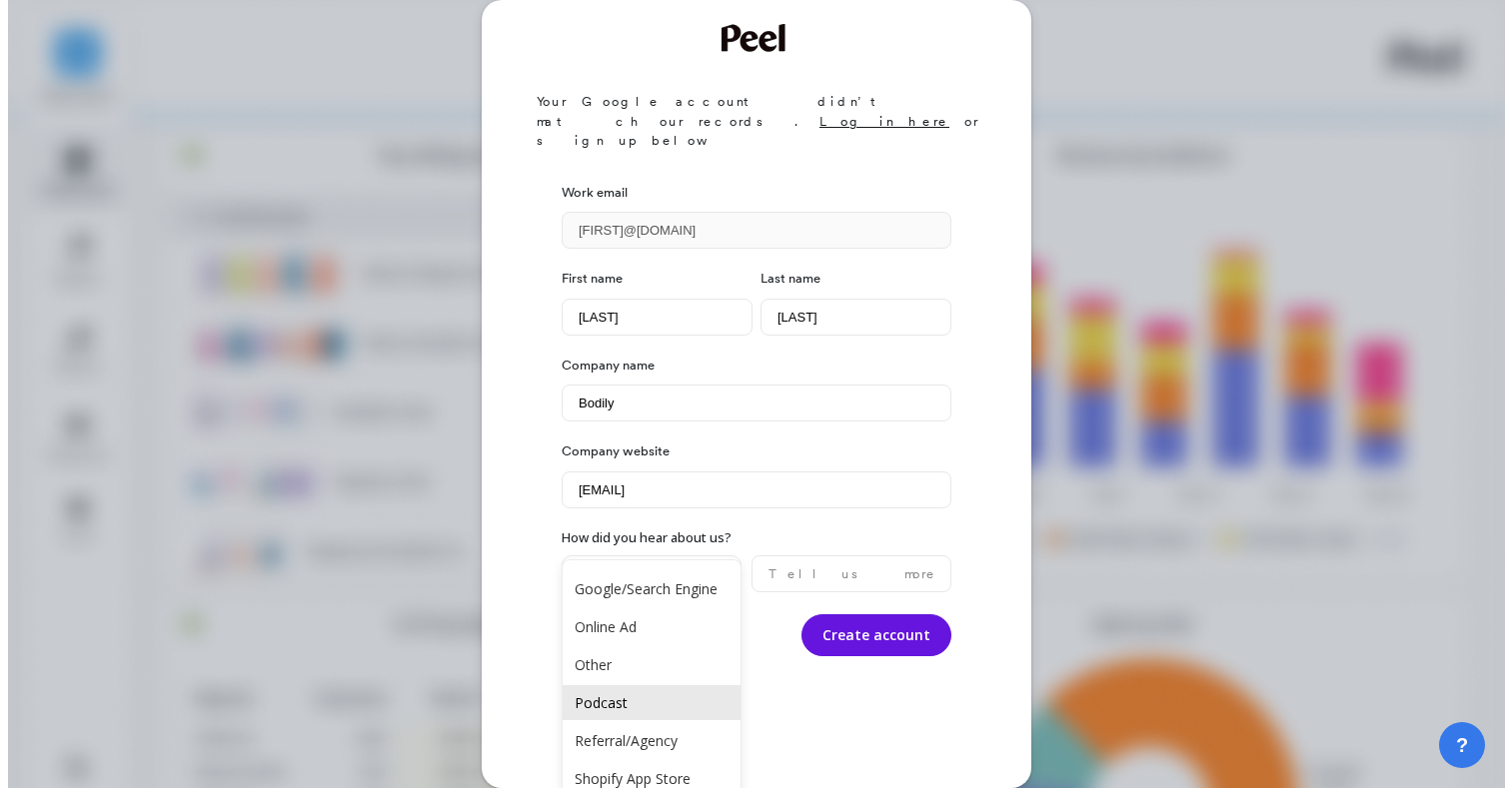 scroll, scrollTop: 110, scrollLeft: 0, axis: vertical 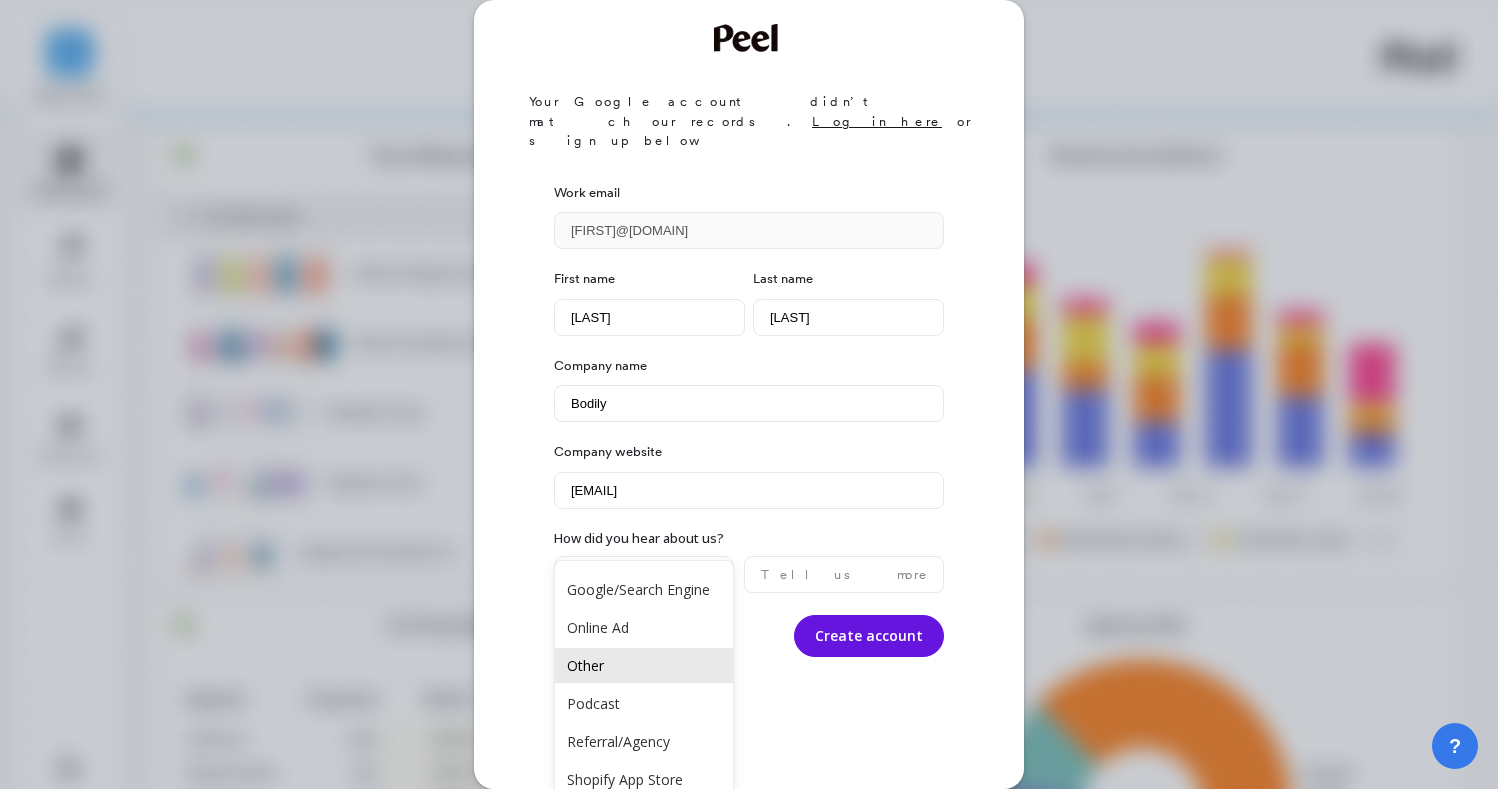 click on "Other" at bounding box center (644, 665) 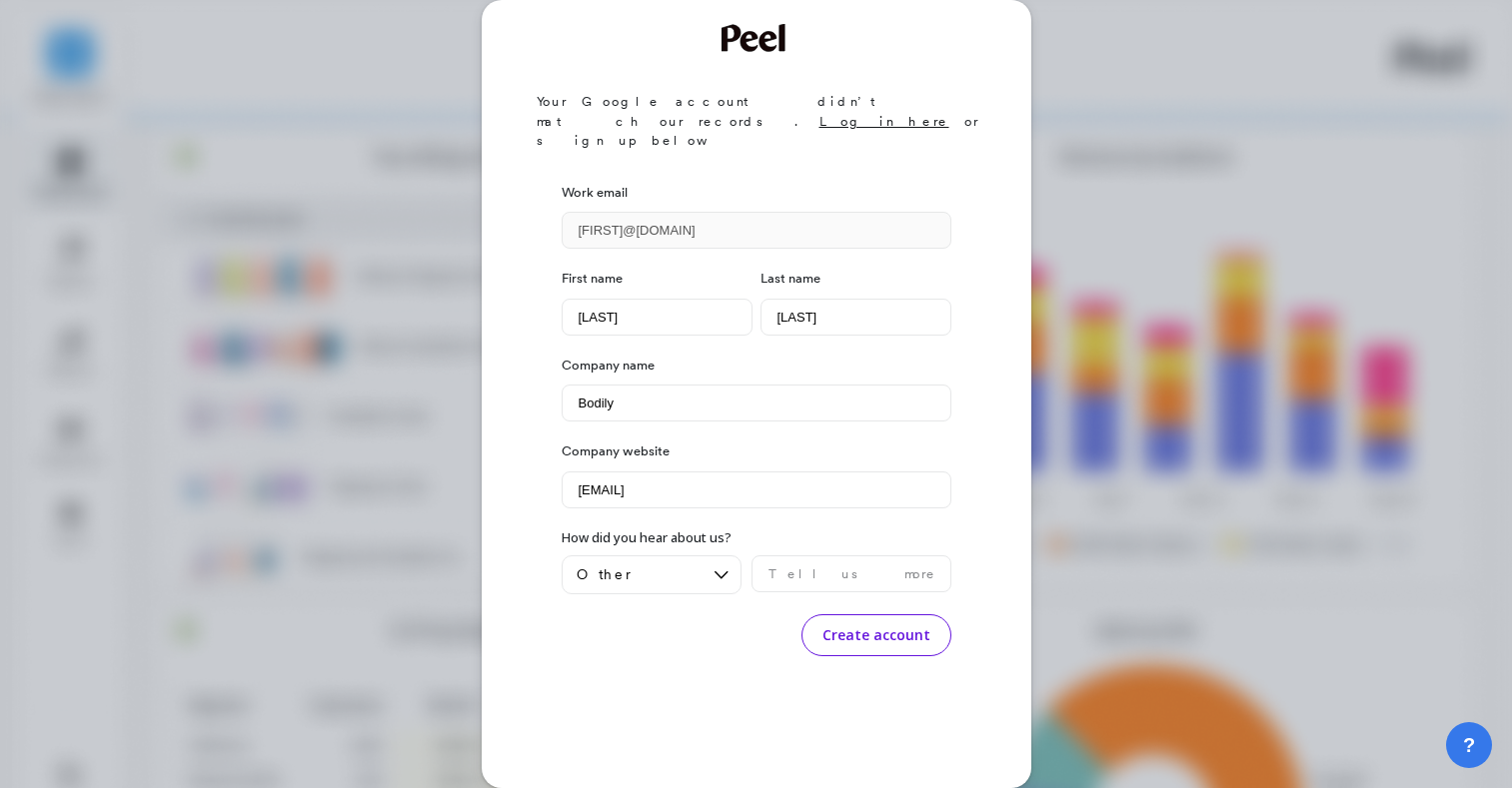click on "Create account" at bounding box center (876, 635) 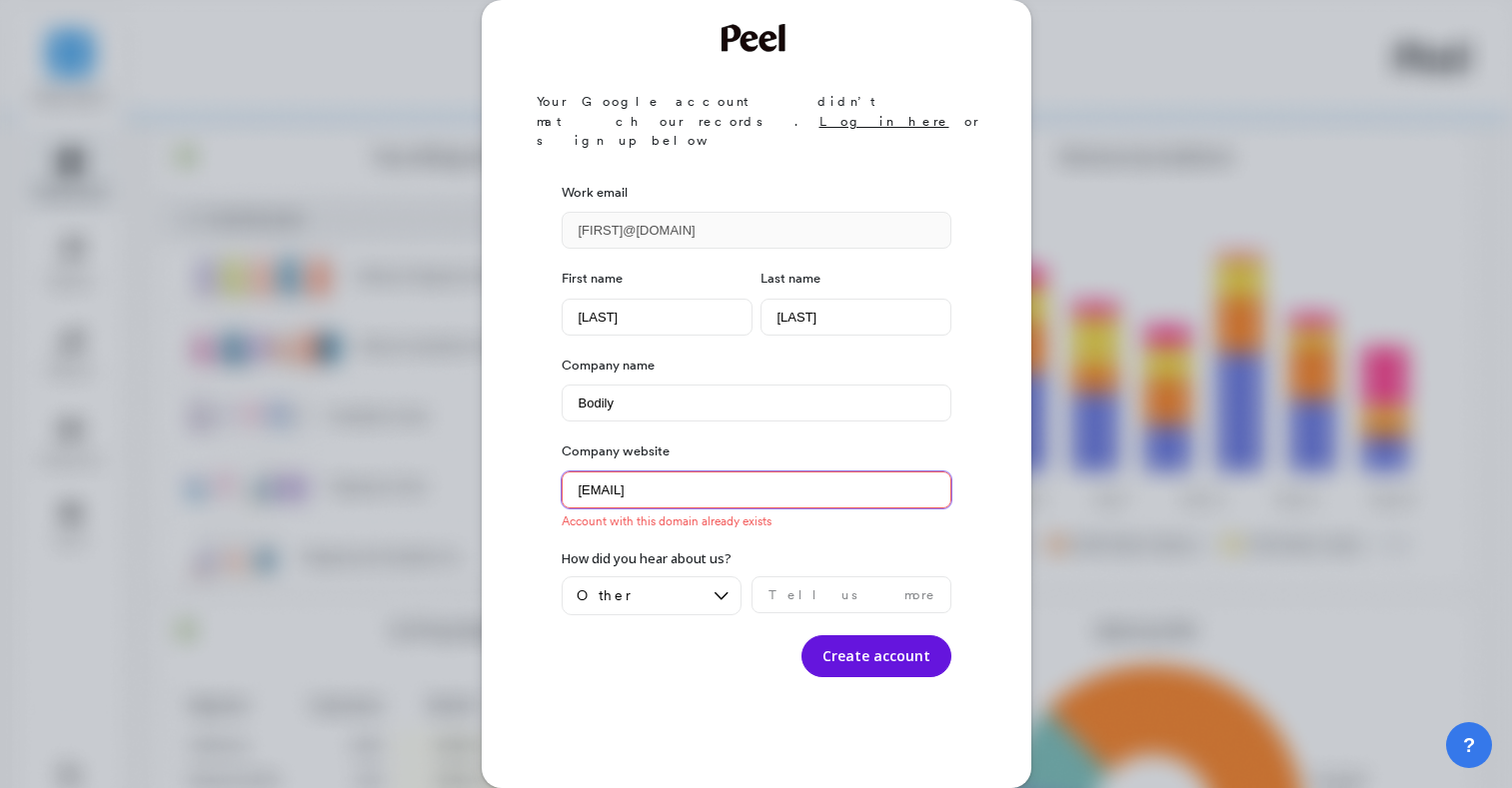 click on "itsbodily.com" at bounding box center (756, 489) 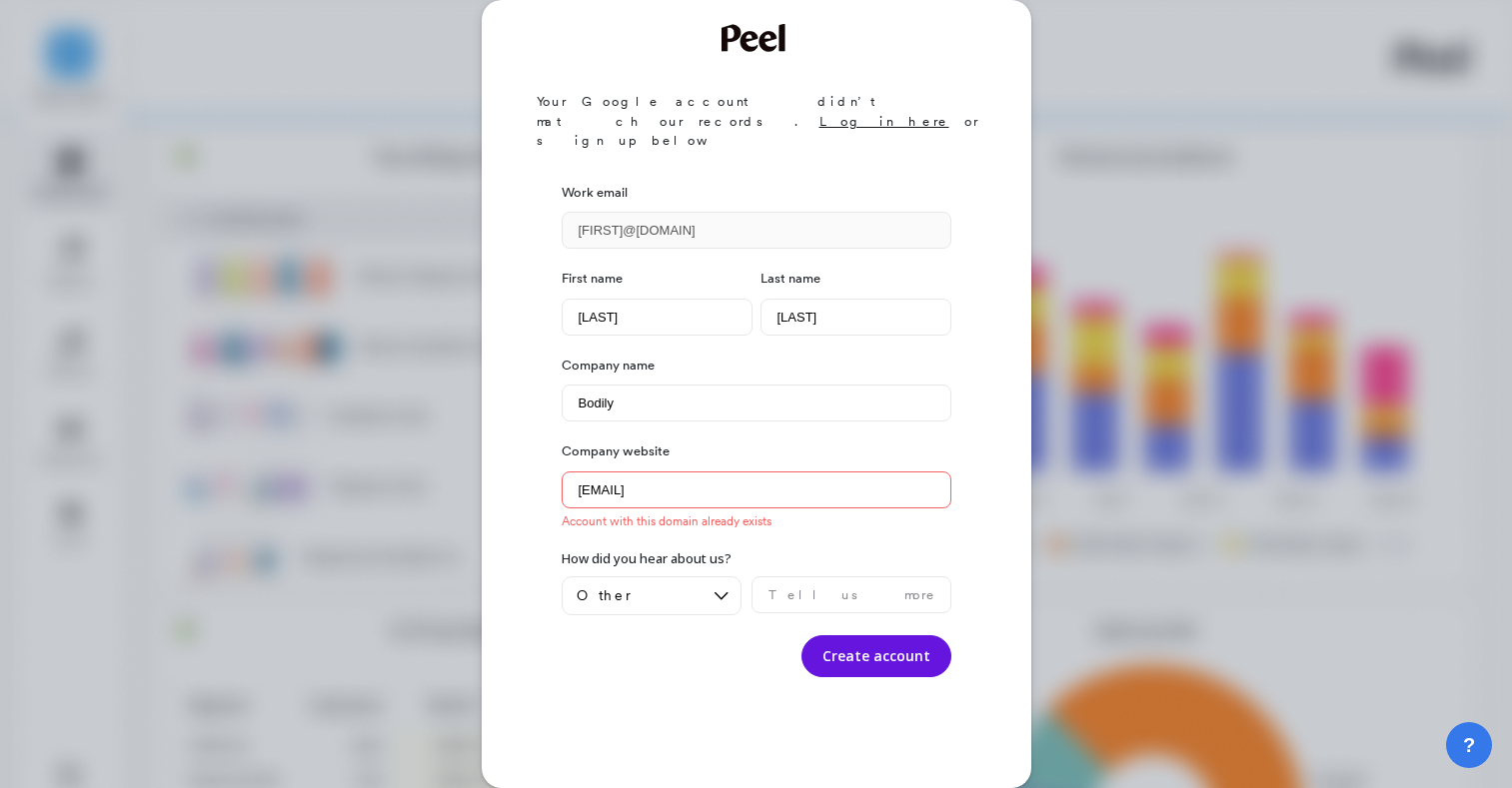 click on "Log in here" at bounding box center [884, 121] 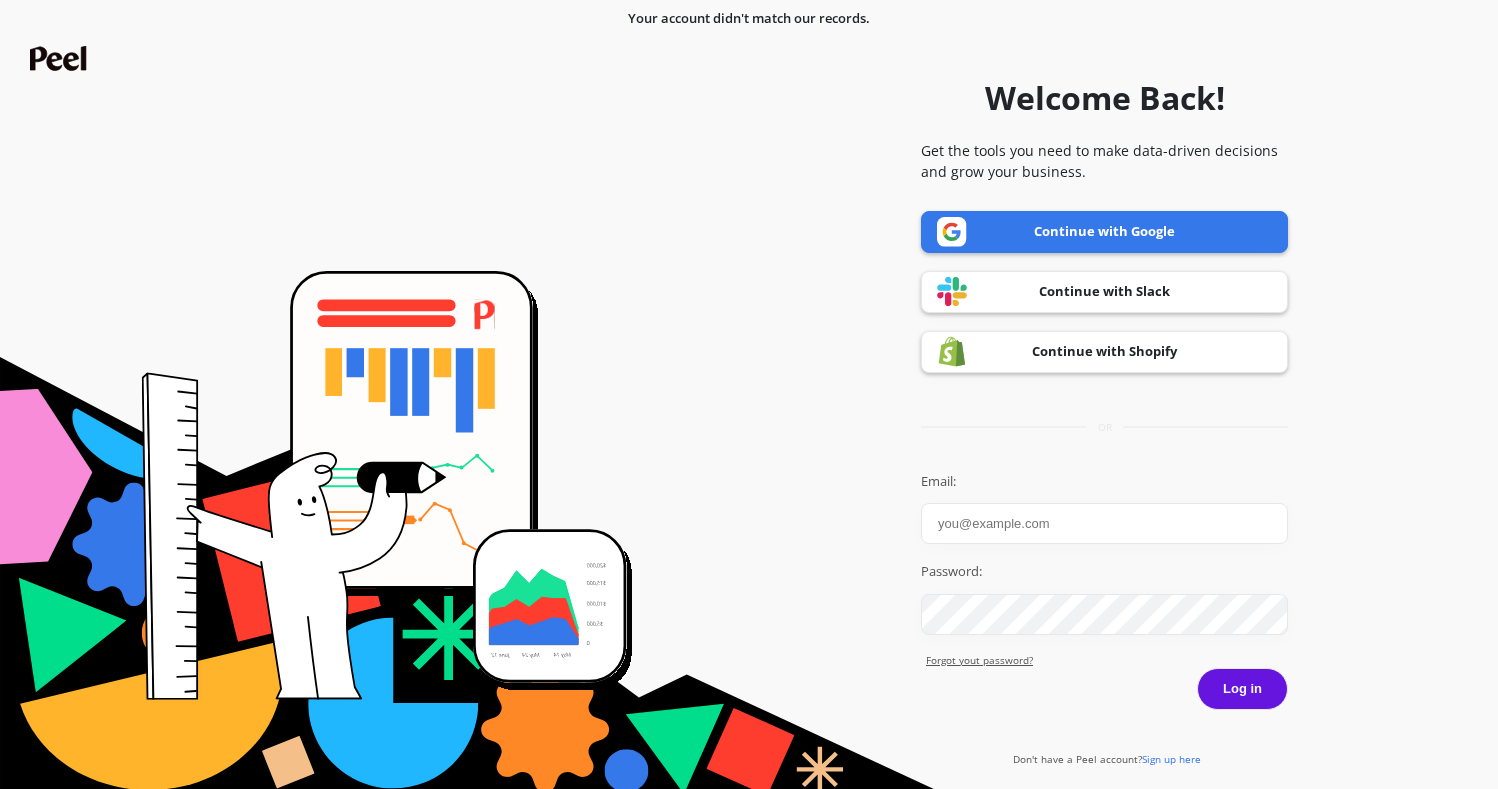 scroll, scrollTop: 0, scrollLeft: 0, axis: both 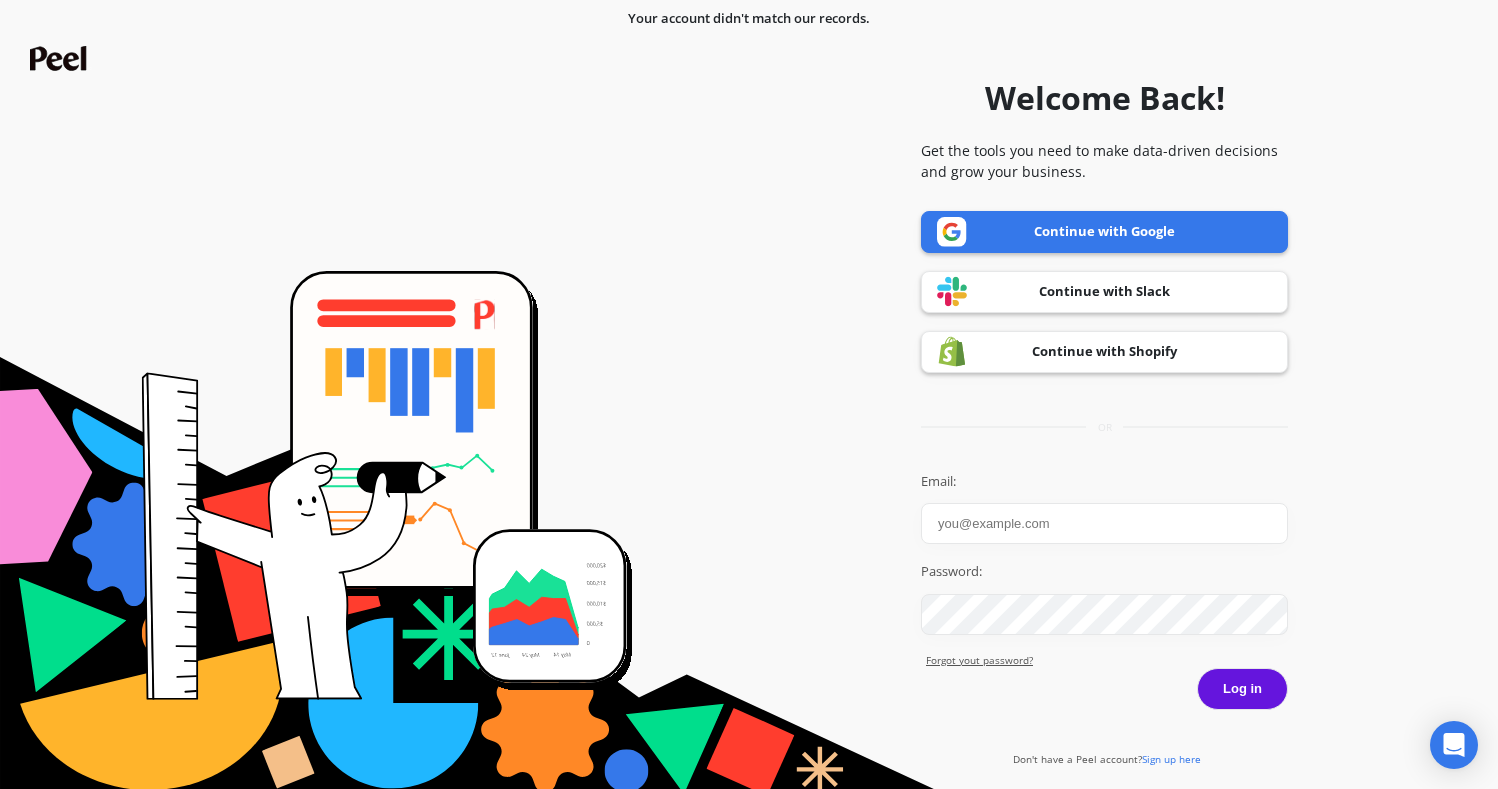 click on "Continue with Google" at bounding box center [1104, 232] 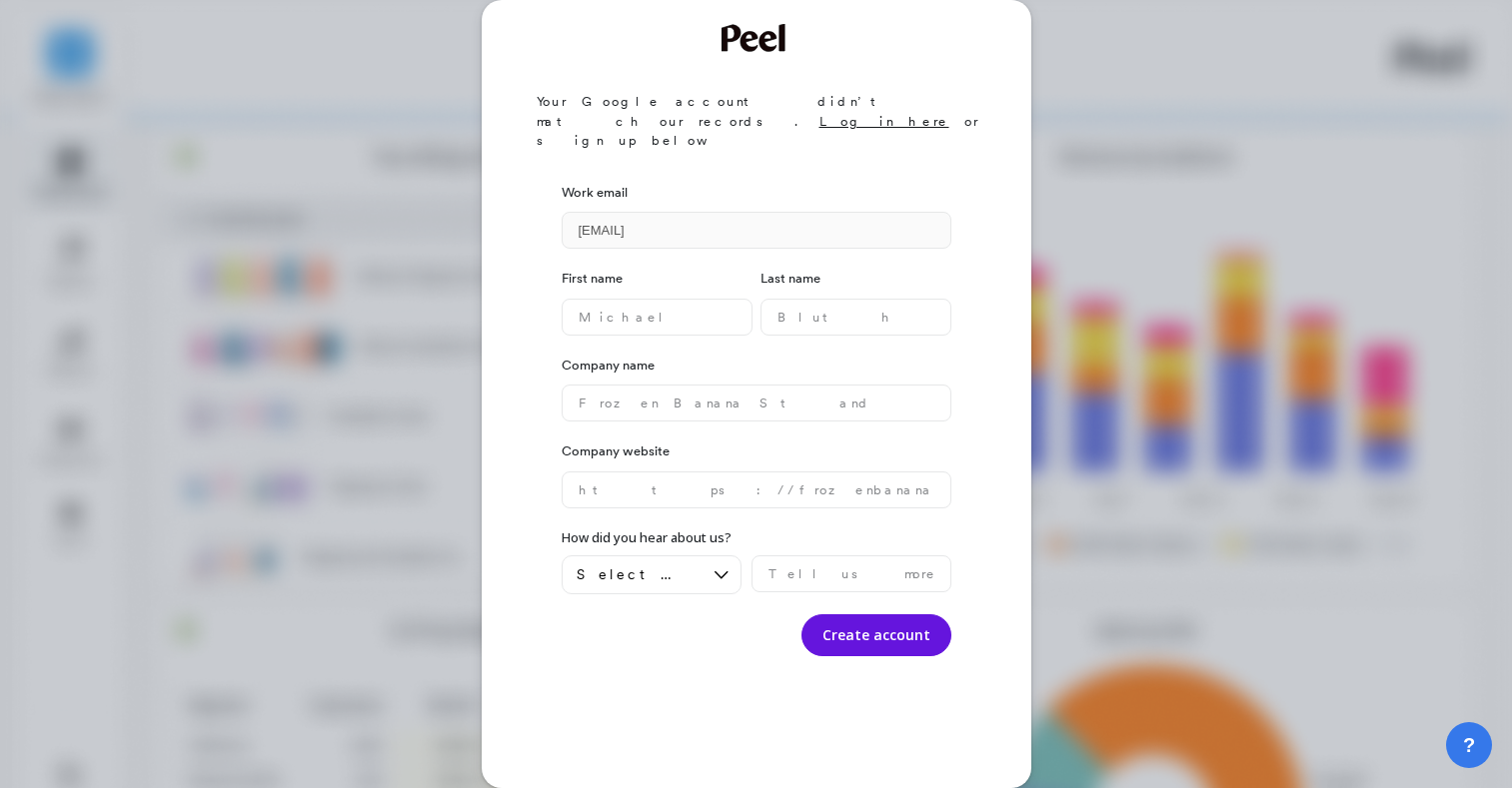 scroll, scrollTop: 0, scrollLeft: 0, axis: both 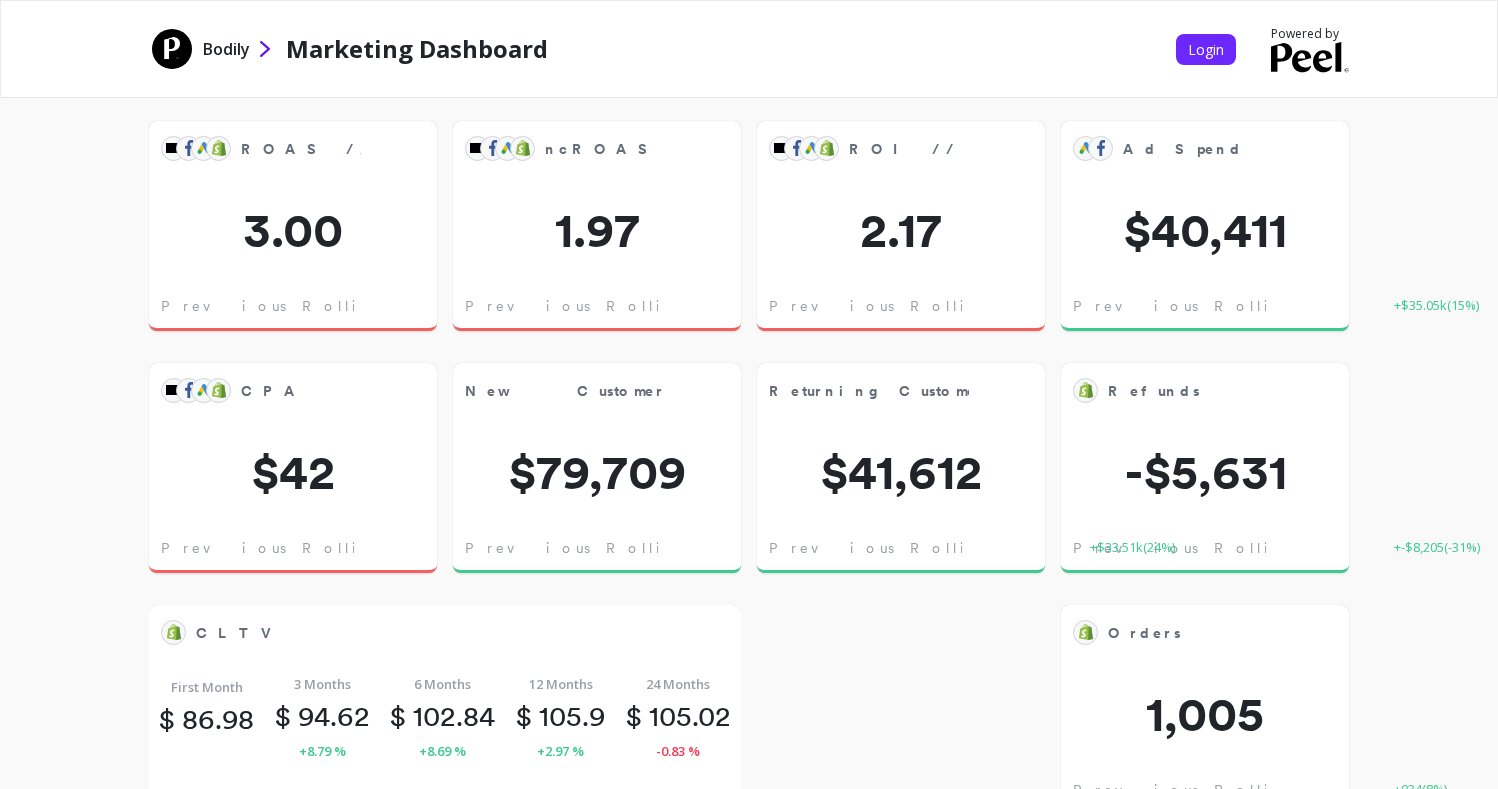click on "Bodily" at bounding box center [226, 49] 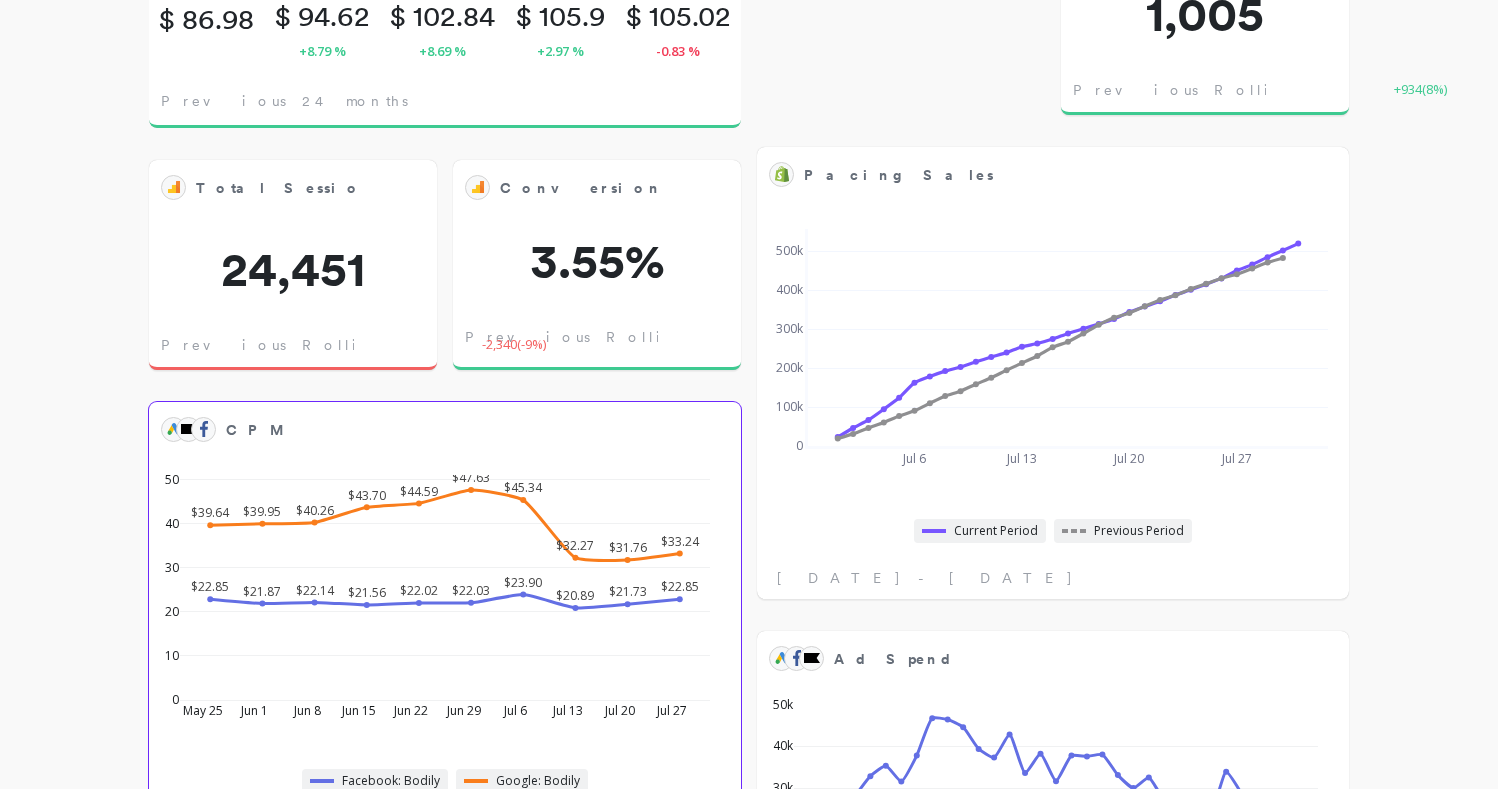 scroll, scrollTop: 1100, scrollLeft: 0, axis: vertical 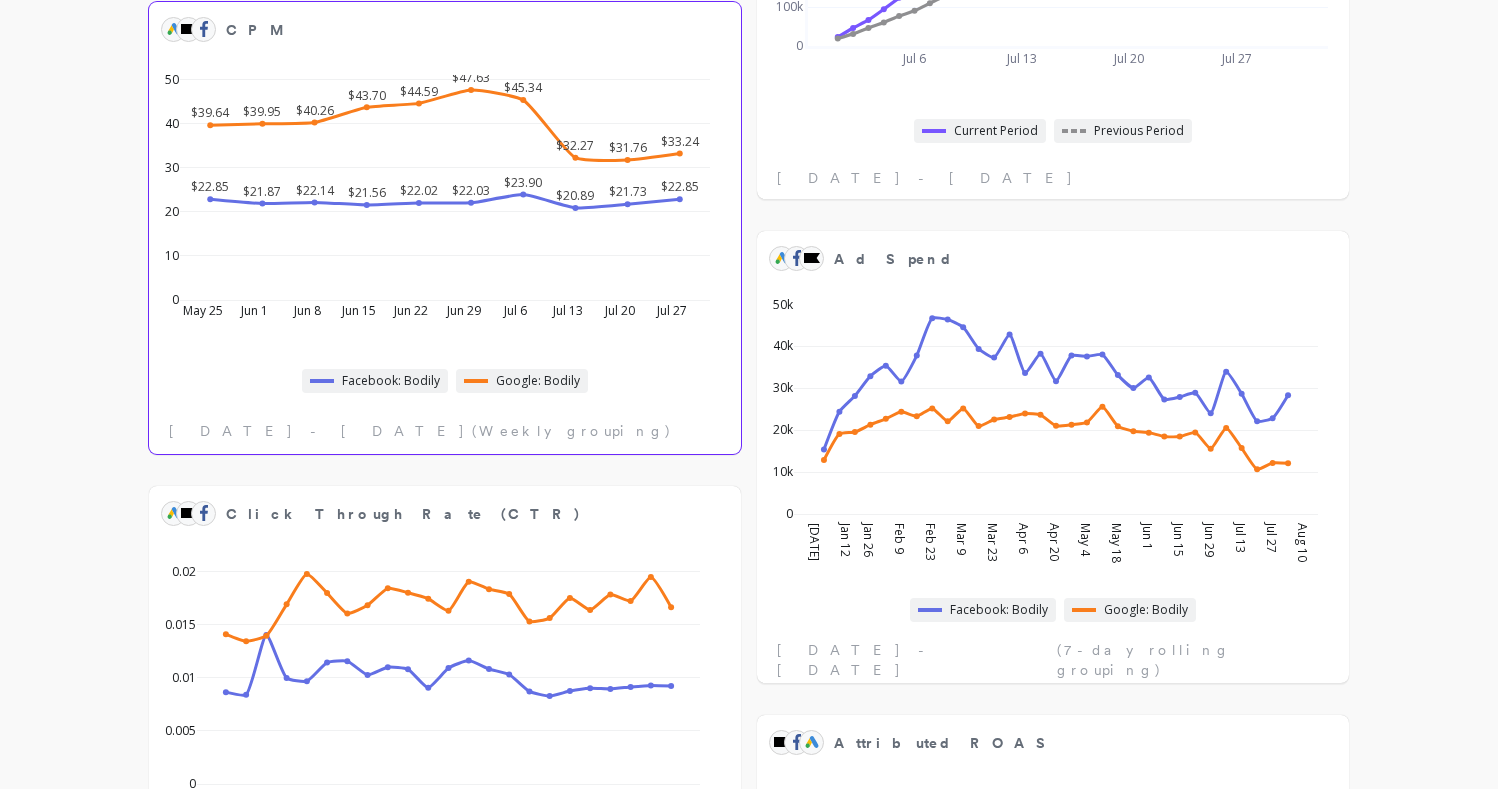 click on "$22.85 $21.87 $22.14 $21.56 $22.02 $22.03 $23.90 $20.89 $21.73 $22.85 $39.64 $39.95 $40.26 $43.70 $44.59 $47.63 $45.34 $32.27 $31.76 $33.24 May 25 2025 Jun 1 Jun 8 Jun 15 Jun 22 Jun 29 Jul 6 Jul 13 Jul 20 Jul 27 0 10 20 30 40 50" at bounding box center (437, 198) 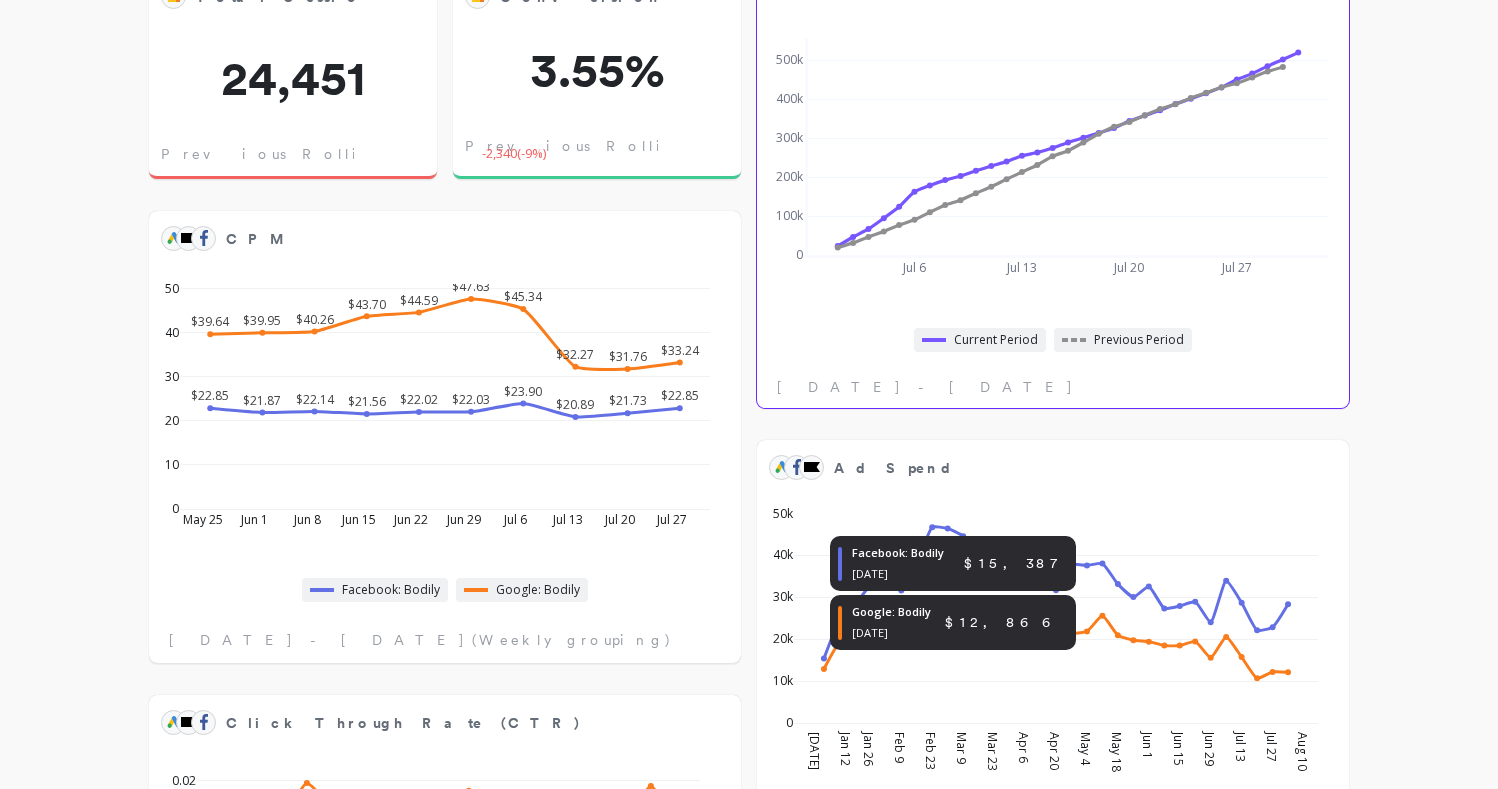 scroll, scrollTop: 900, scrollLeft: 0, axis: vertical 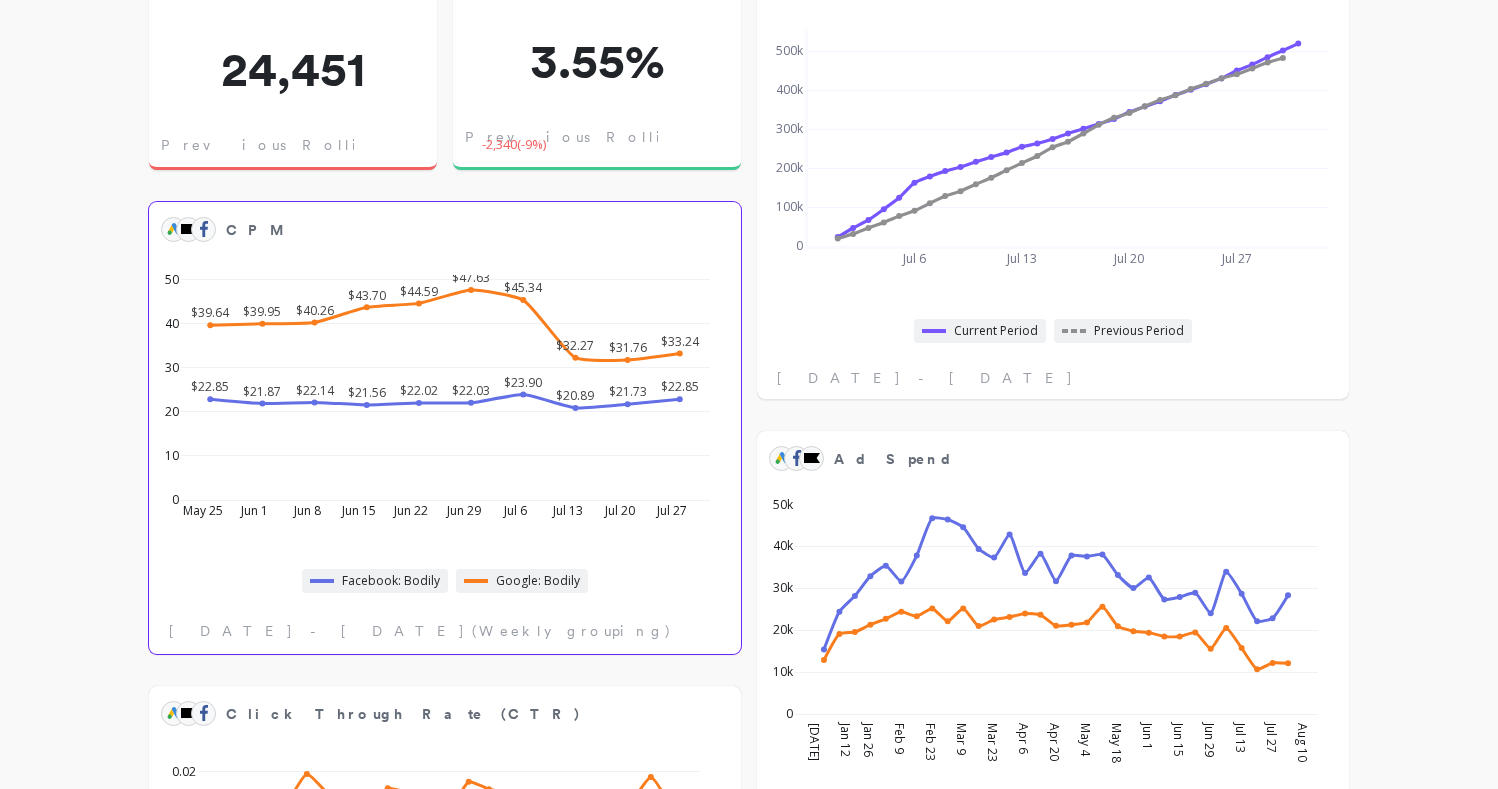 click on "Jun 1 - Aug 3, 2025" at bounding box center (317, 631) 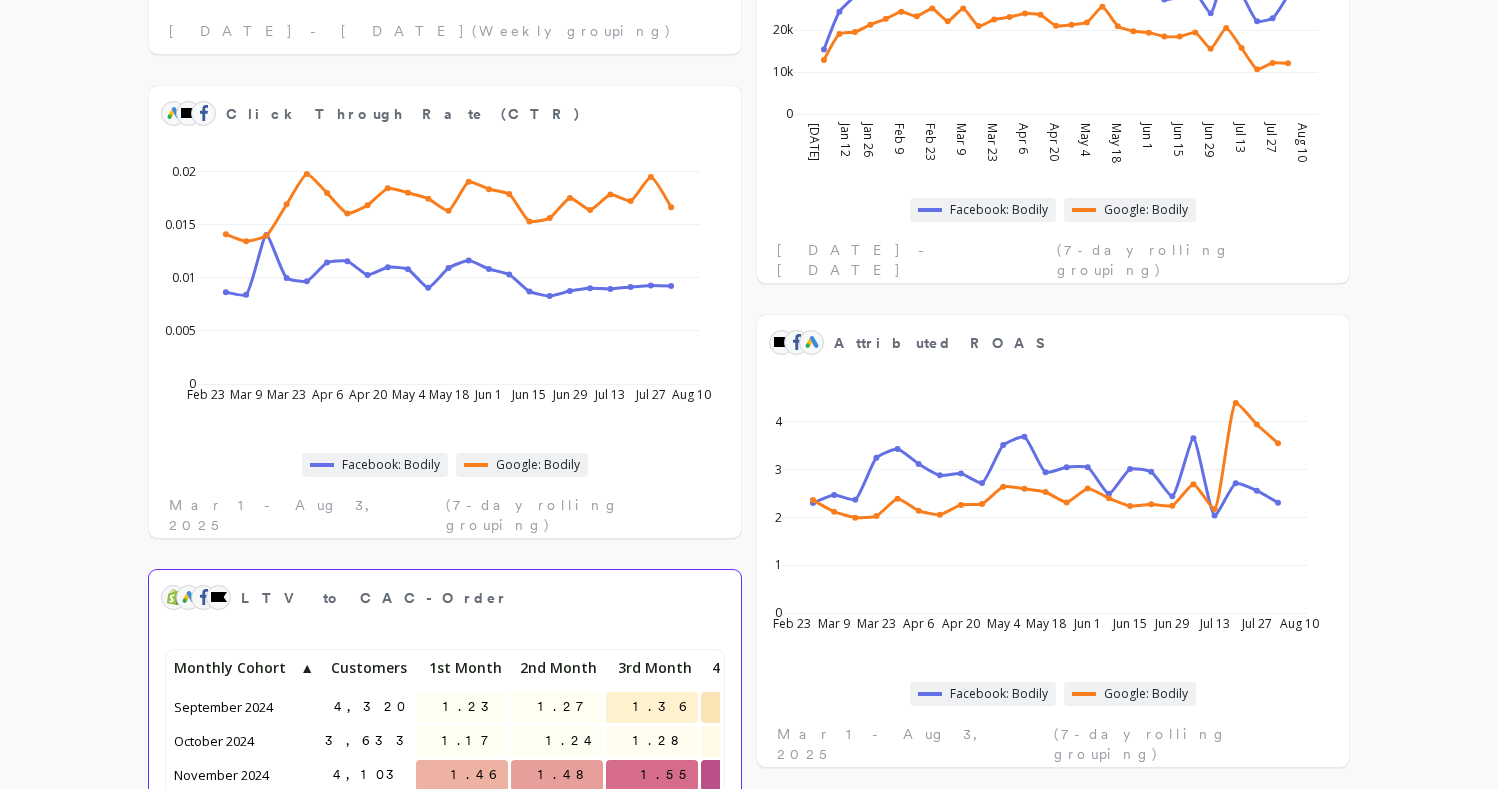 scroll, scrollTop: 2000, scrollLeft: 0, axis: vertical 